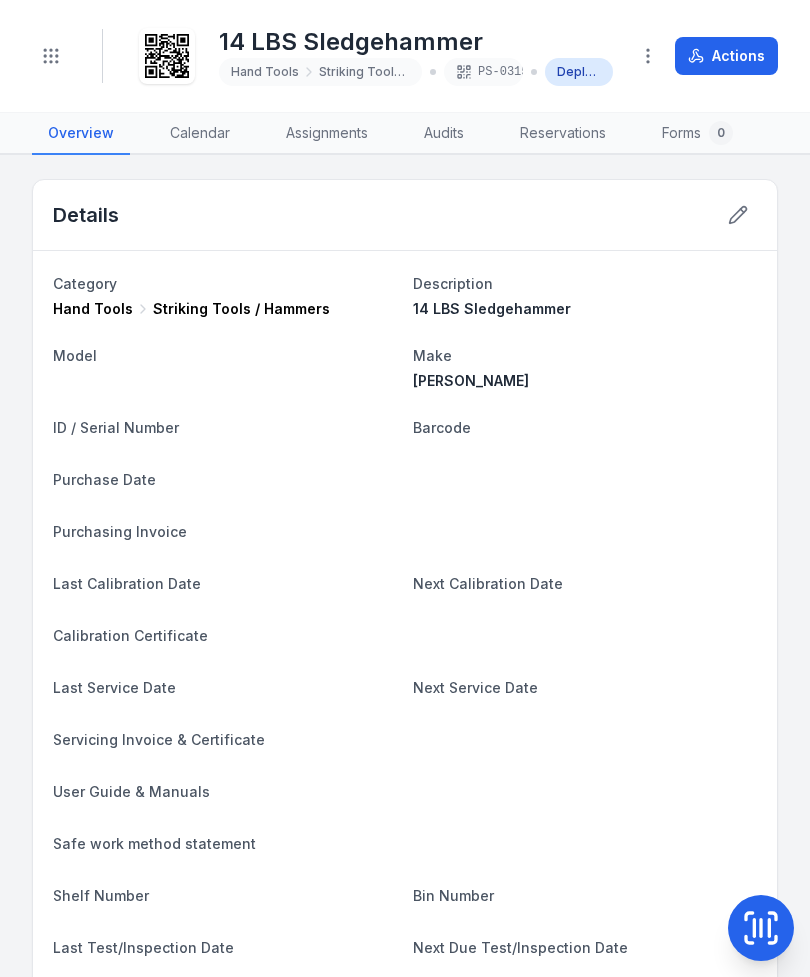 scroll, scrollTop: 0, scrollLeft: 0, axis: both 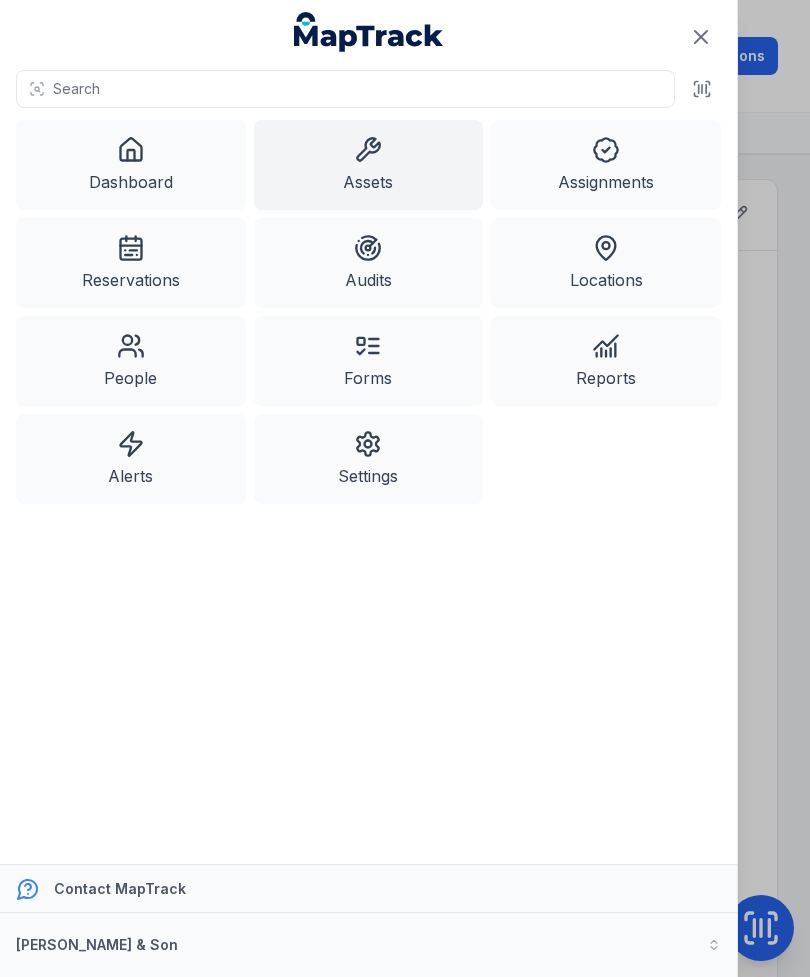click on "Assets" at bounding box center [369, 165] 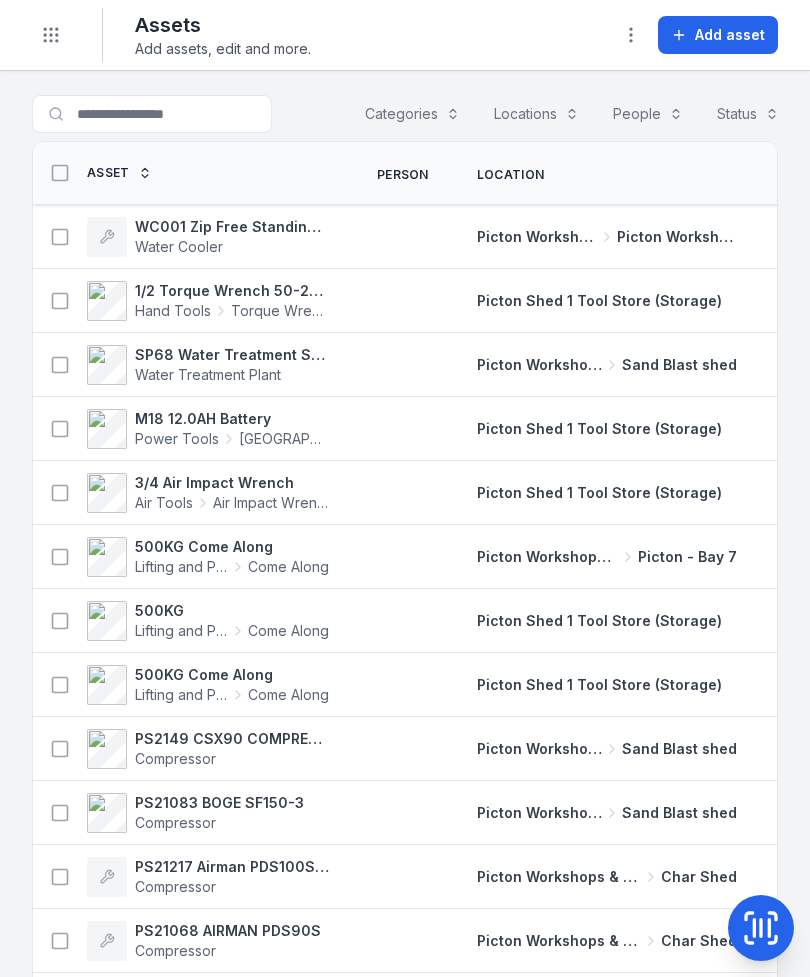 scroll, scrollTop: 0, scrollLeft: 0, axis: both 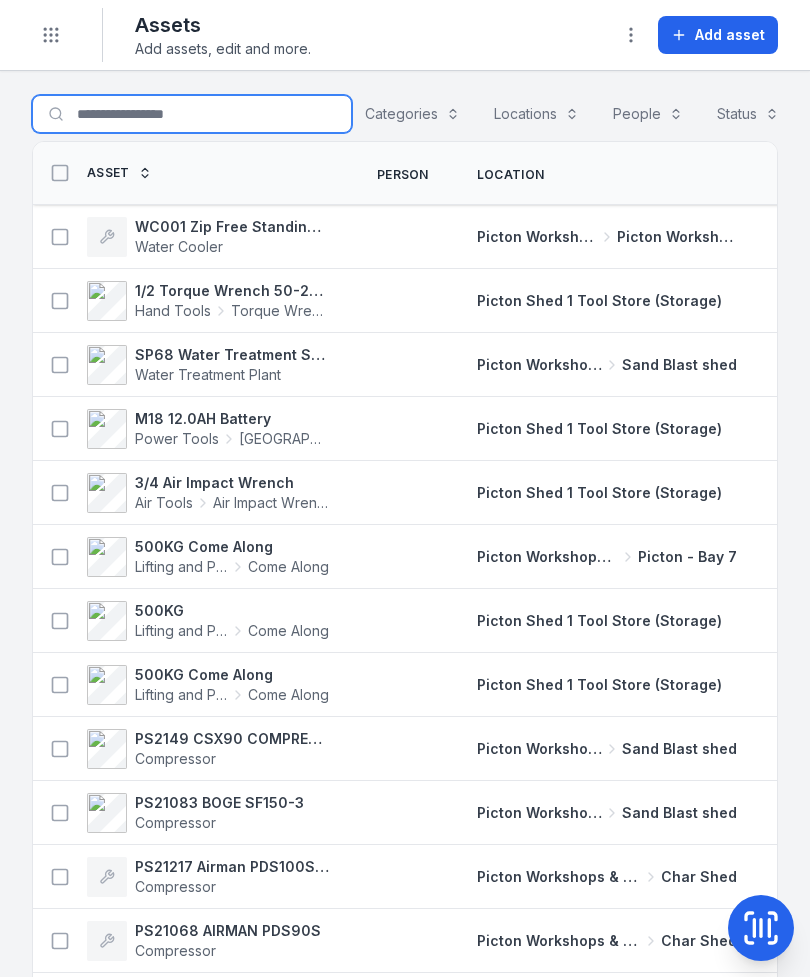 click on "Search for  assets" at bounding box center (192, 114) 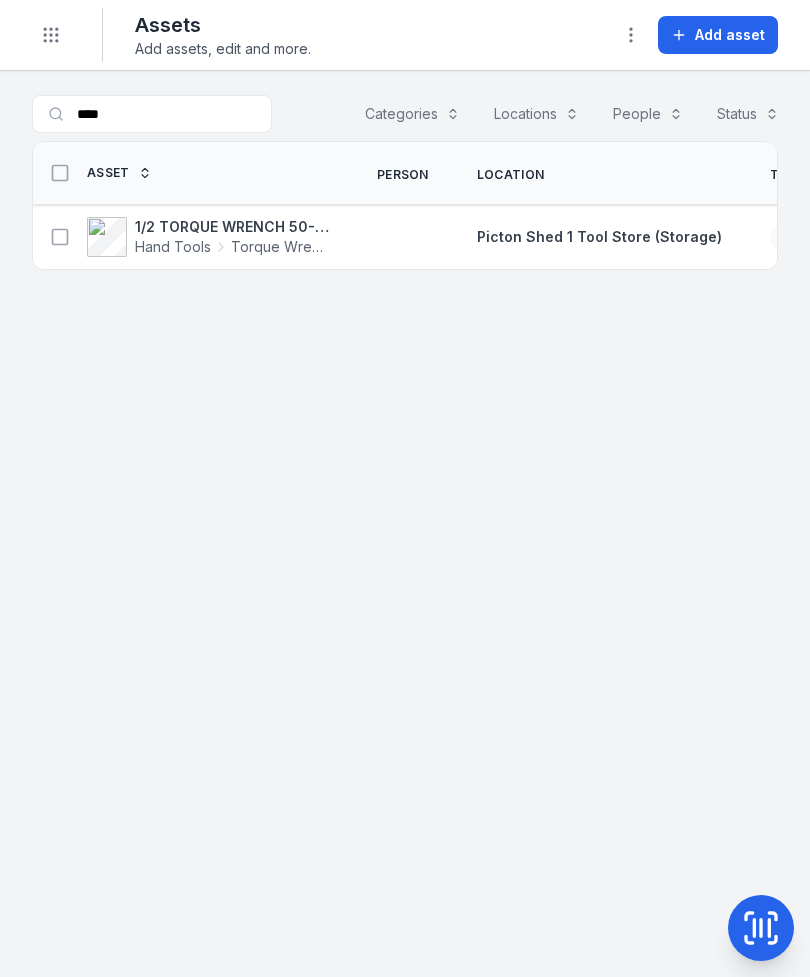 click at bounding box center (60, 237) 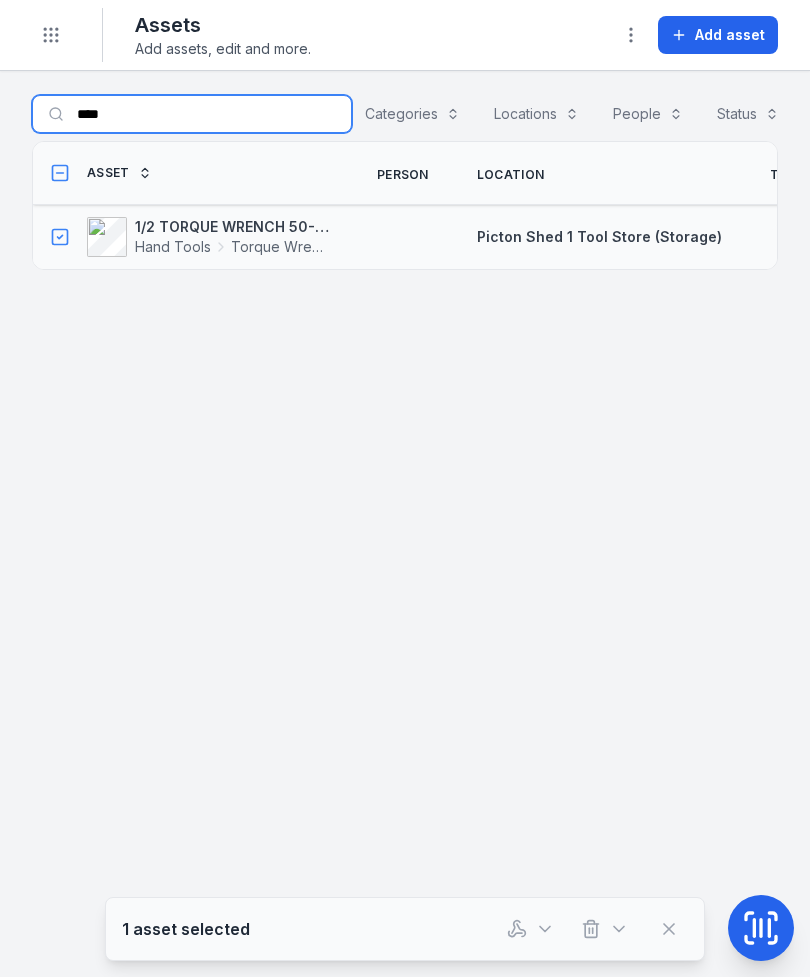 click on "****" at bounding box center [192, 114] 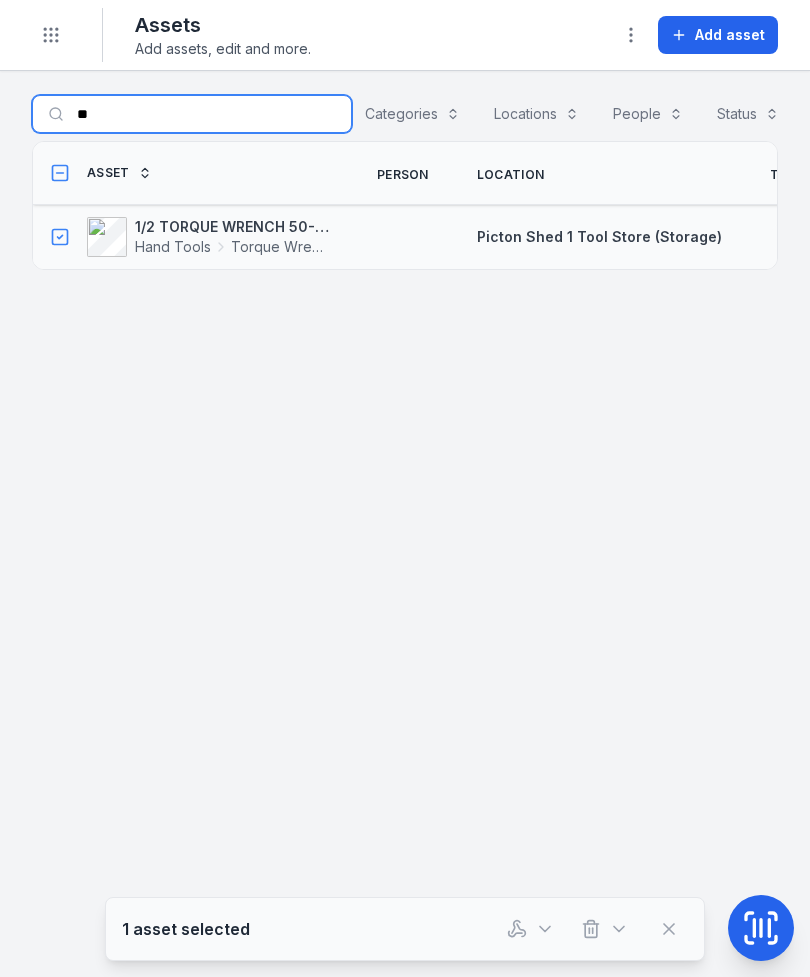 type on "*" 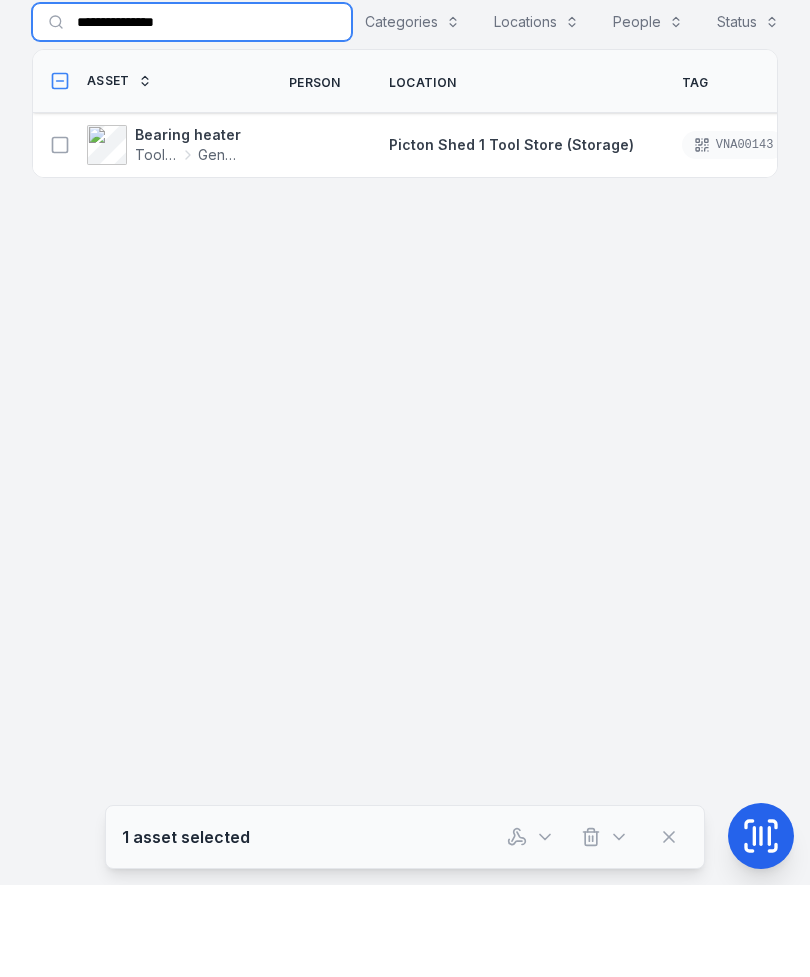type on "**********" 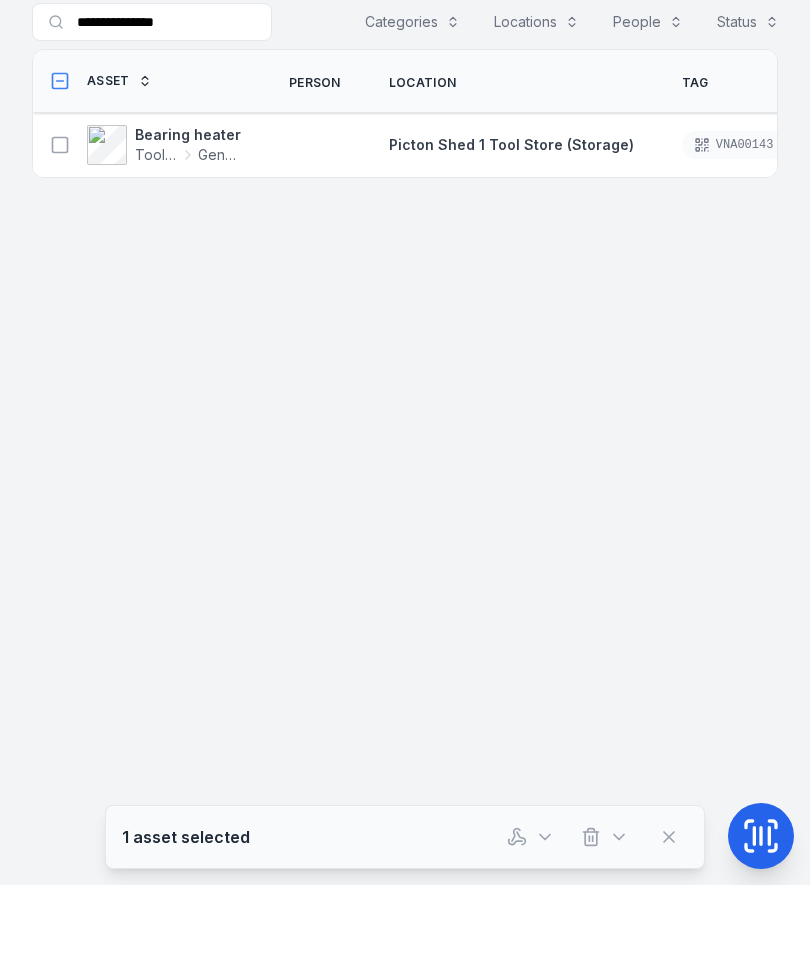 click on "Bearing heater Tool Kits General Tools" at bounding box center [141, 237] 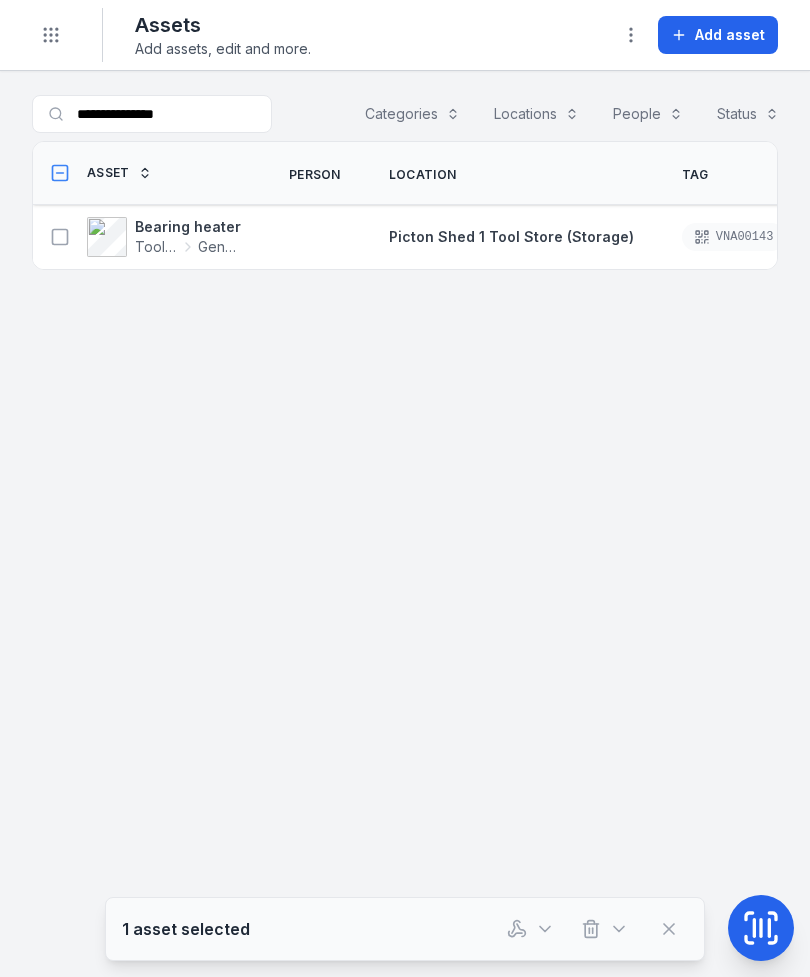 click 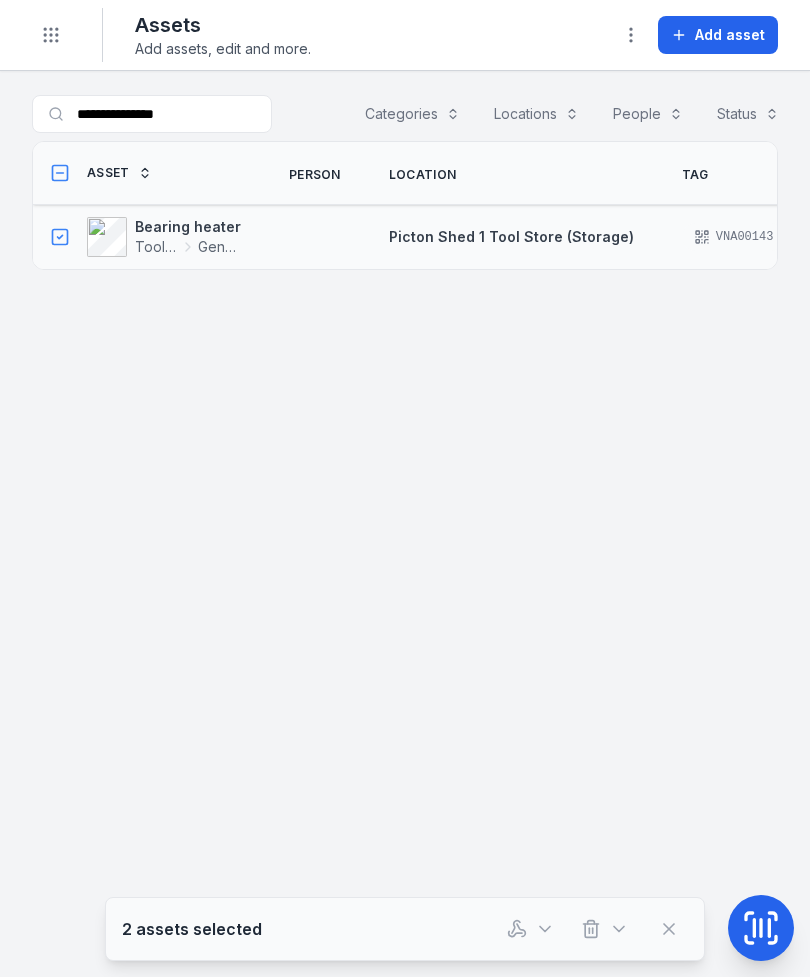 click 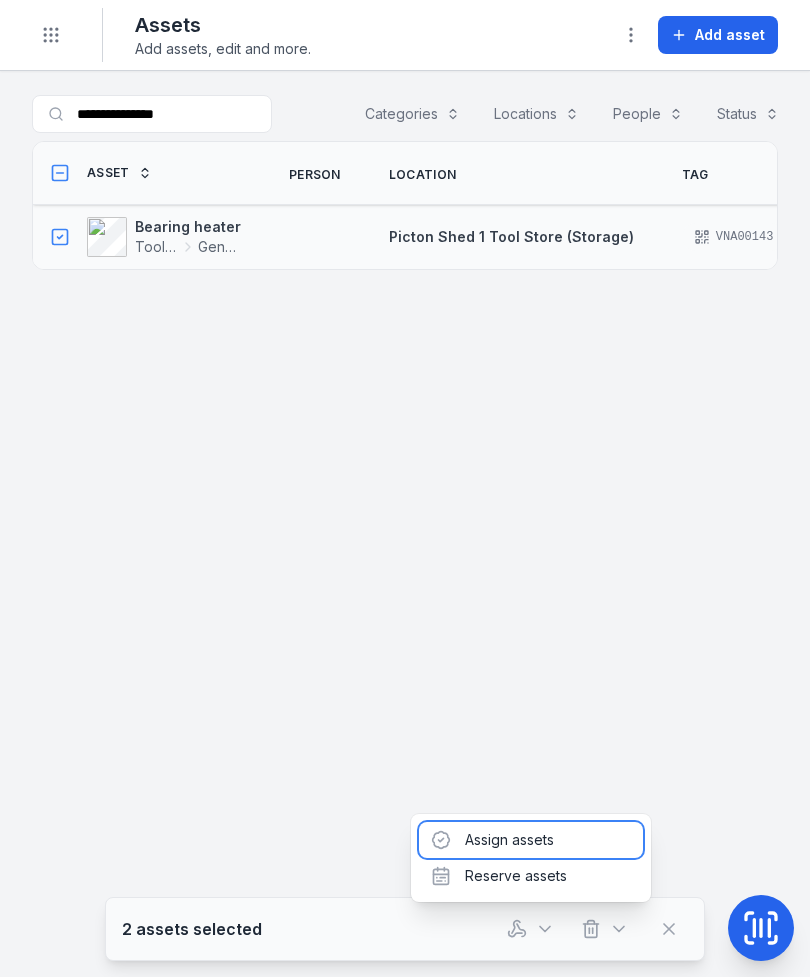 click on "Assign assets" at bounding box center [531, 840] 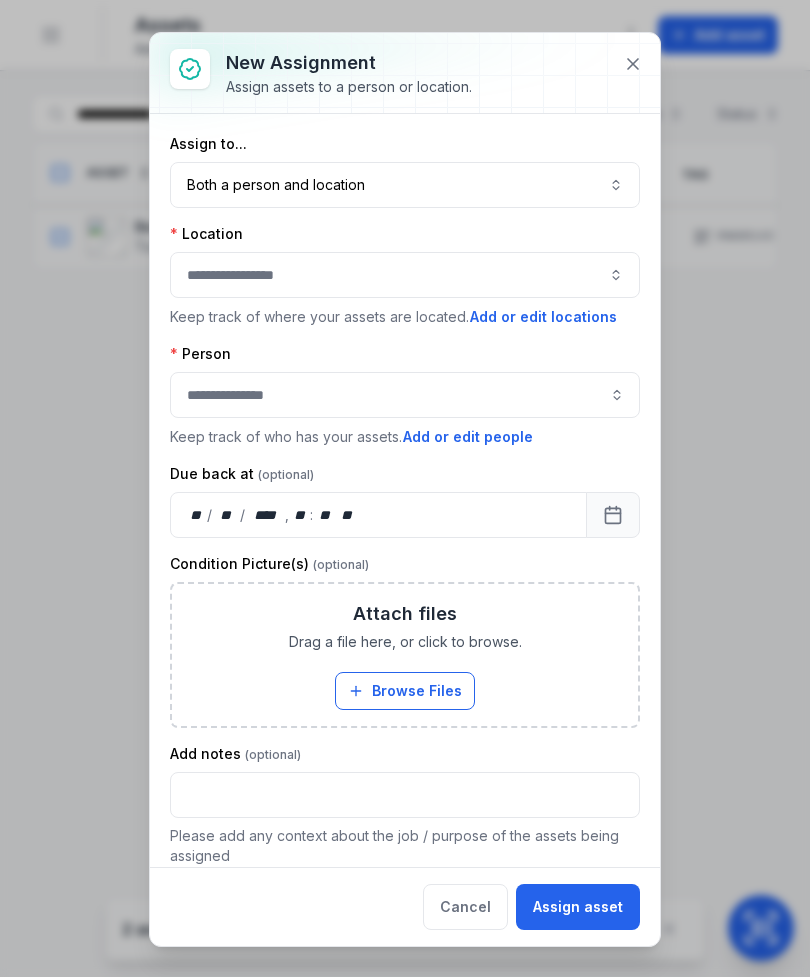 click on "Both a person and location ****" at bounding box center (405, 185) 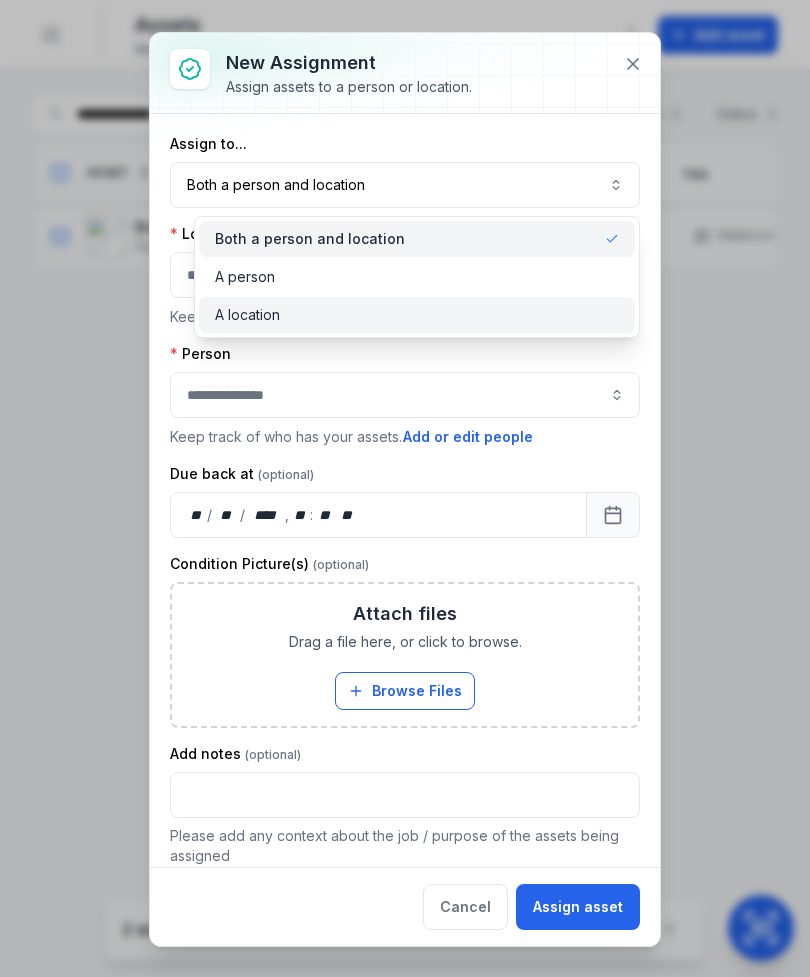 click on "A location" at bounding box center (417, 315) 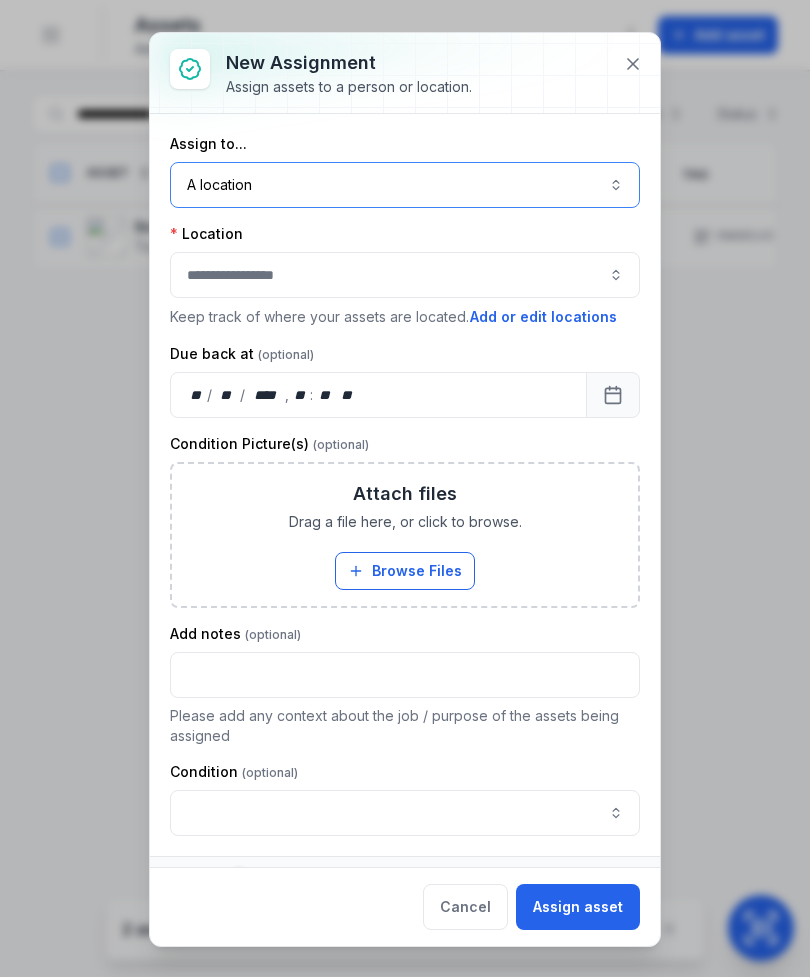click at bounding box center (405, 275) 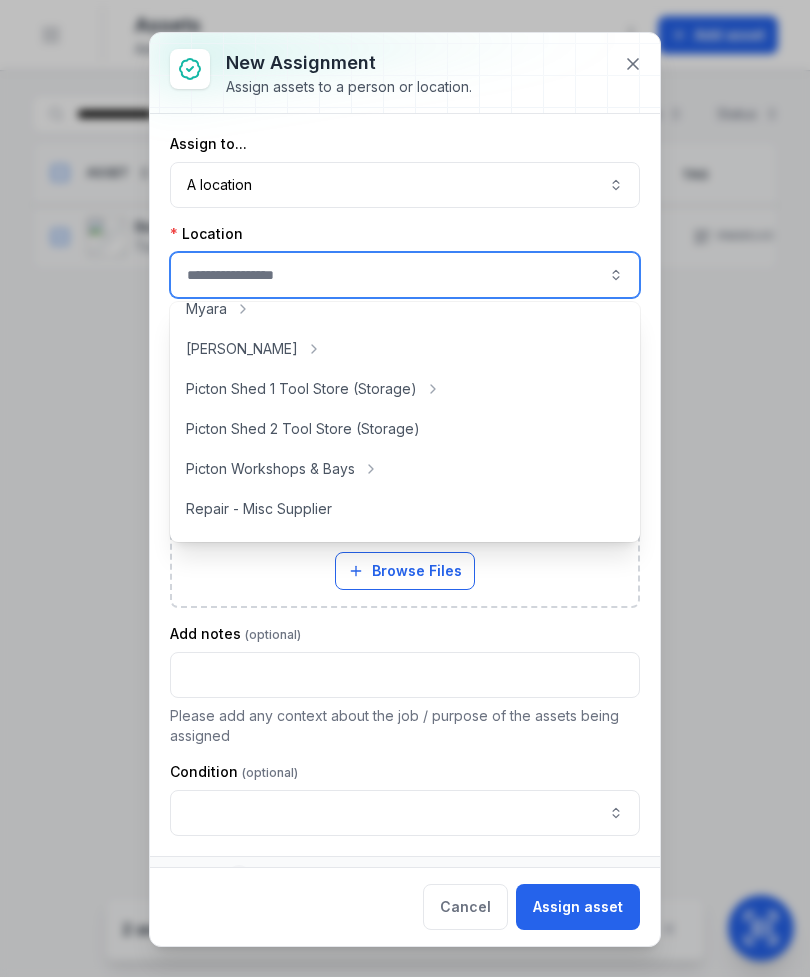 scroll, scrollTop: 338, scrollLeft: 0, axis: vertical 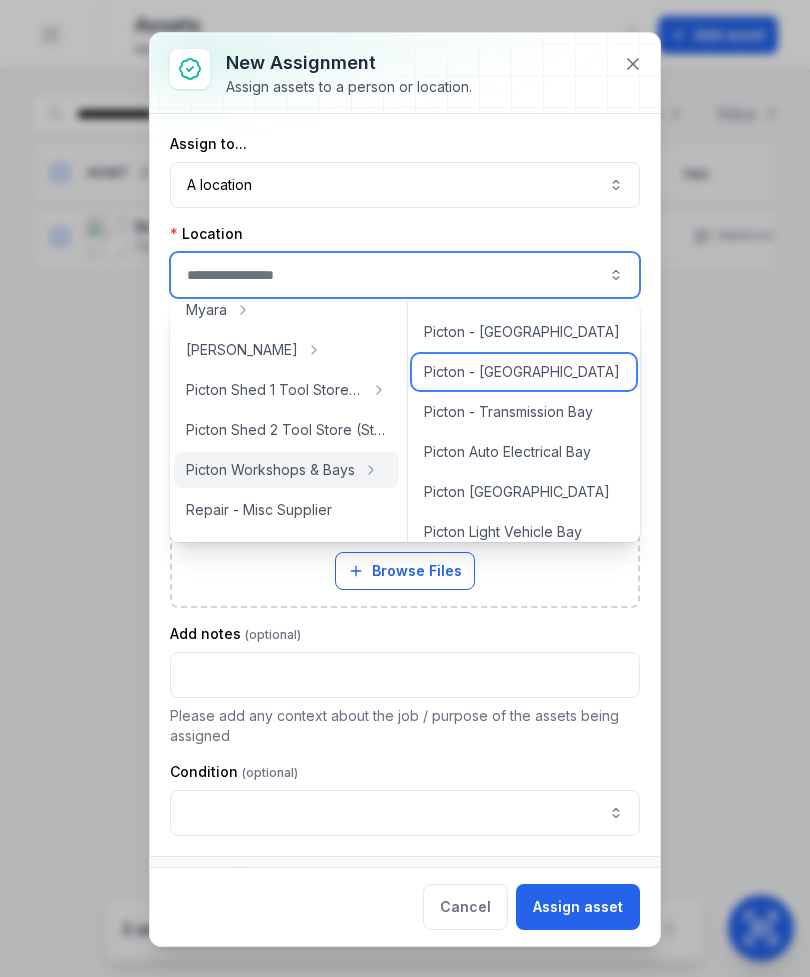 click on "Picton - [GEOGRAPHIC_DATA]" at bounding box center (522, 372) 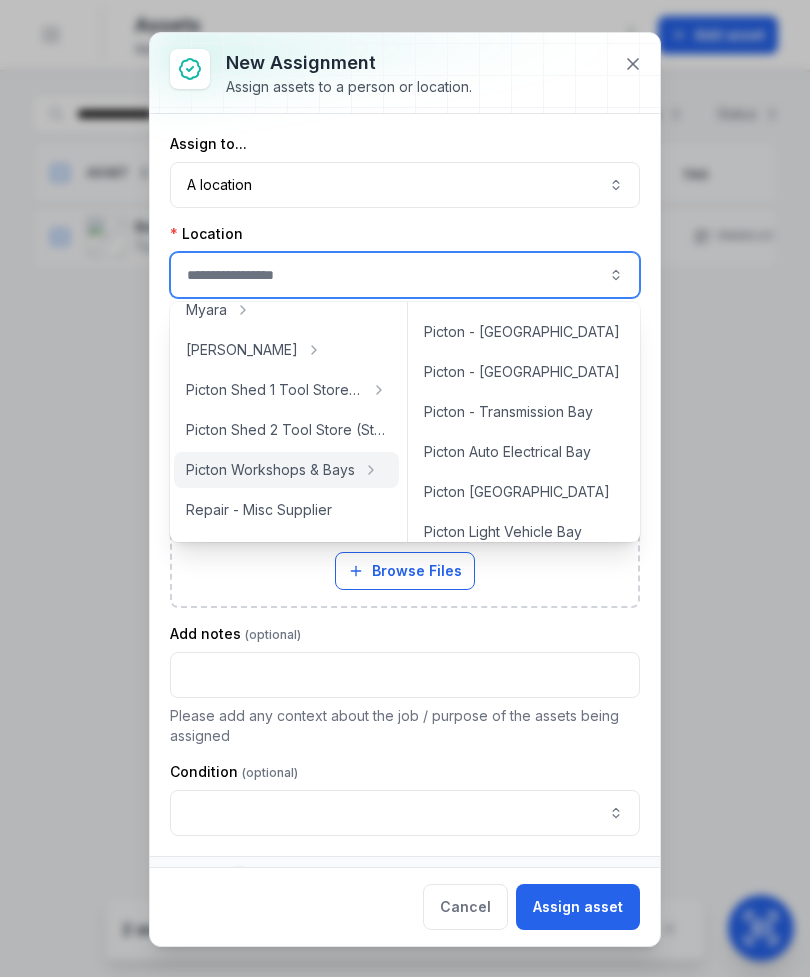 type on "**********" 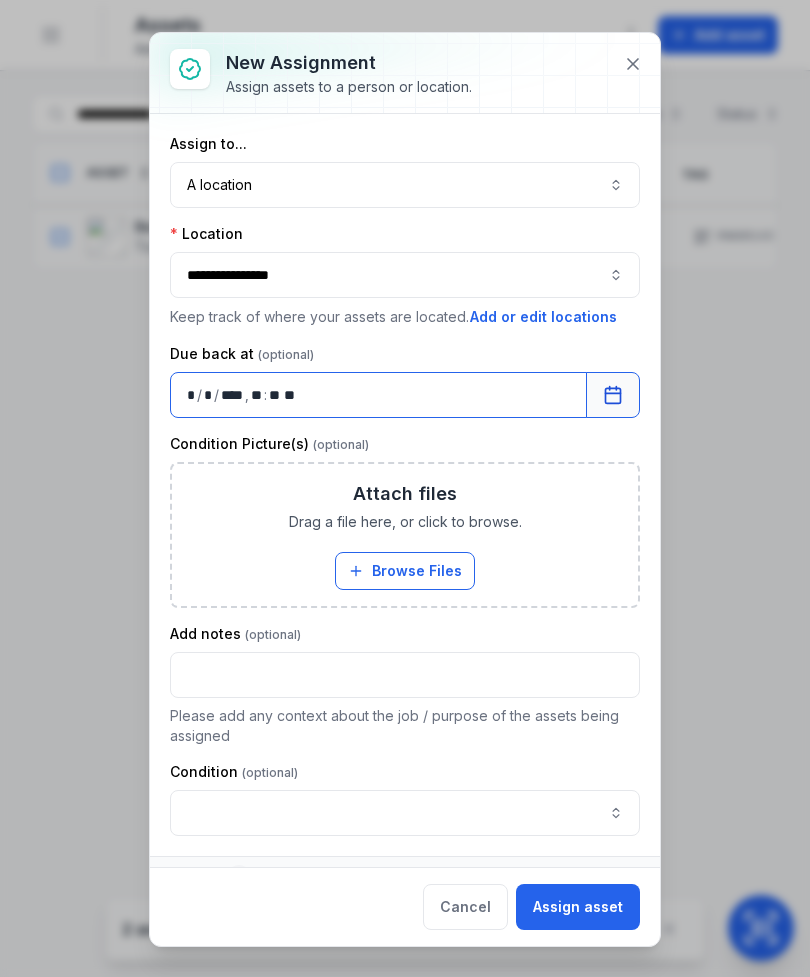 click on "Drag a file here, or click to browse." at bounding box center (405, 522) 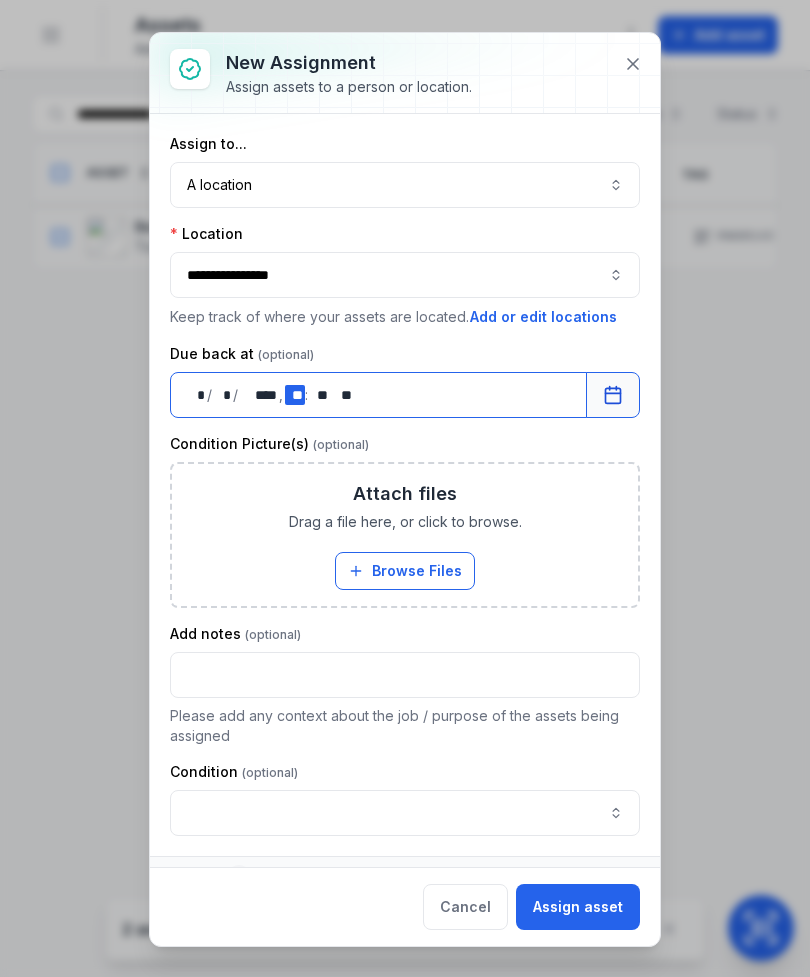 click on "** **" at bounding box center (295, 395) 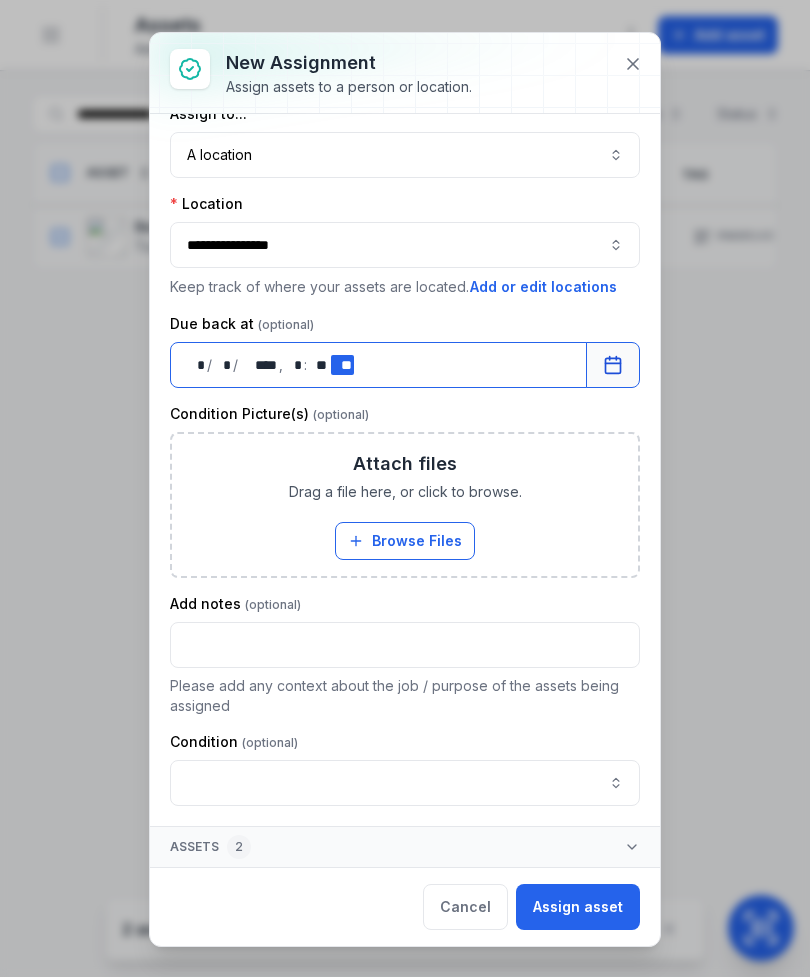 scroll, scrollTop: 30, scrollLeft: 15, axis: both 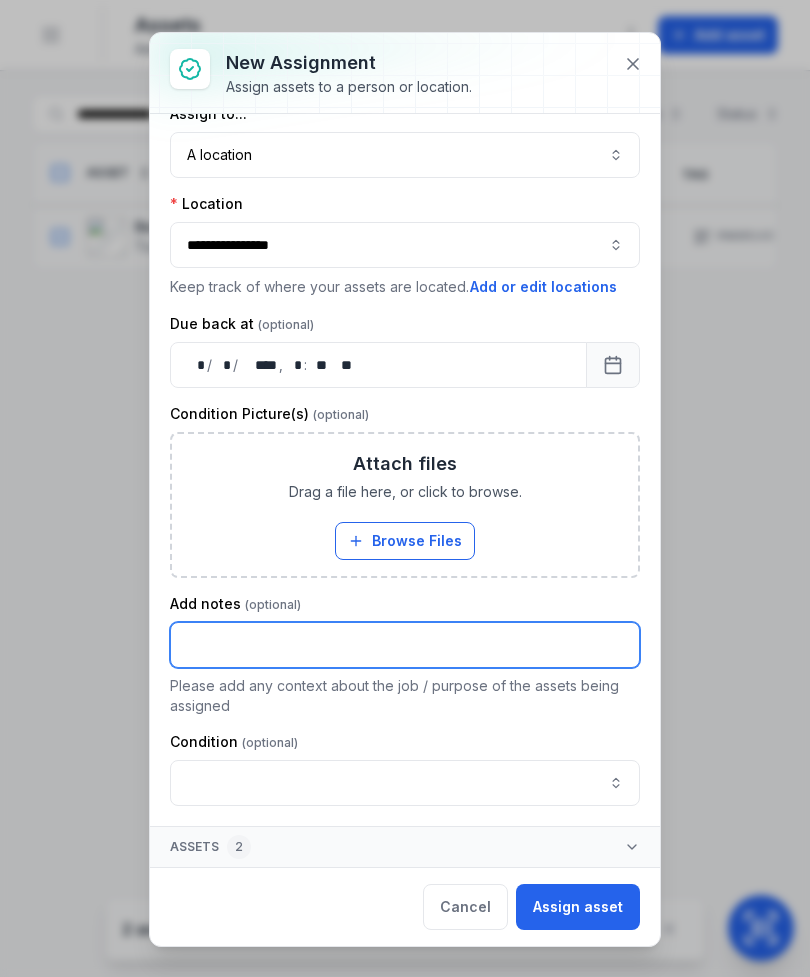 click at bounding box center (405, 645) 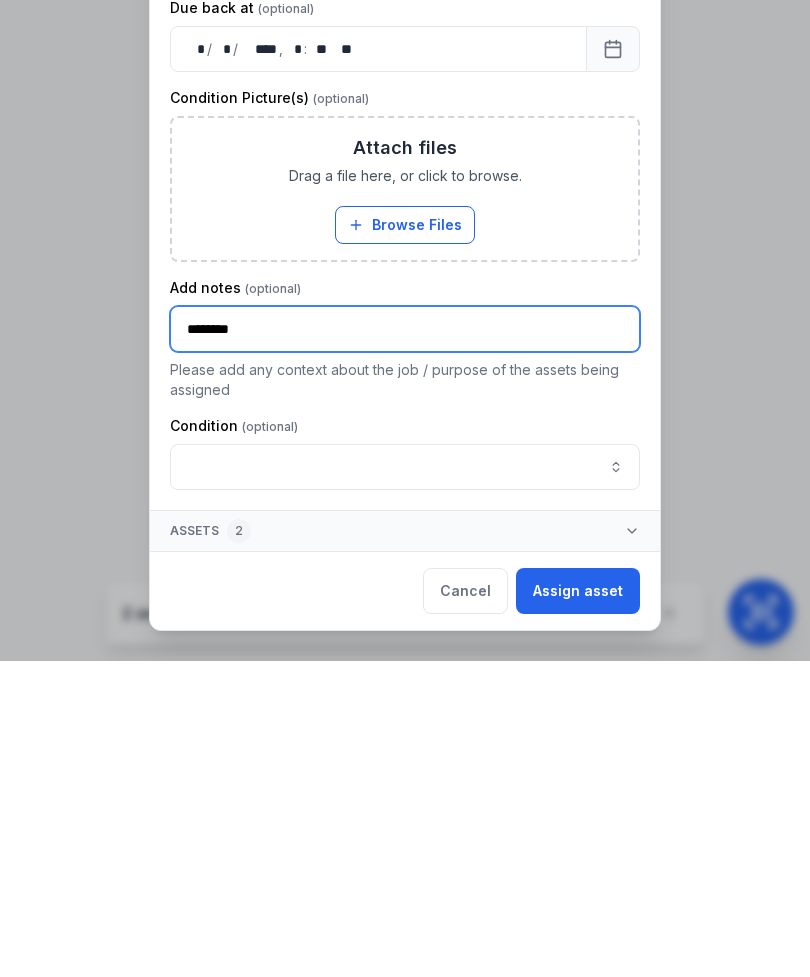 type on "*******" 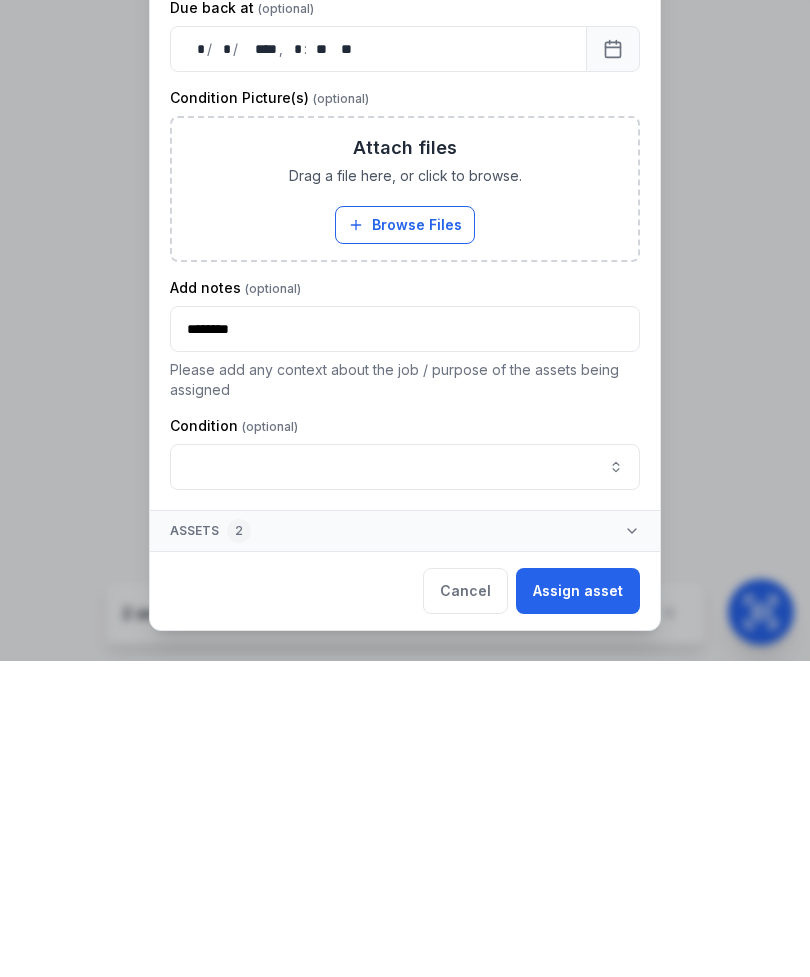 click on "Assign asset" at bounding box center [578, 907] 